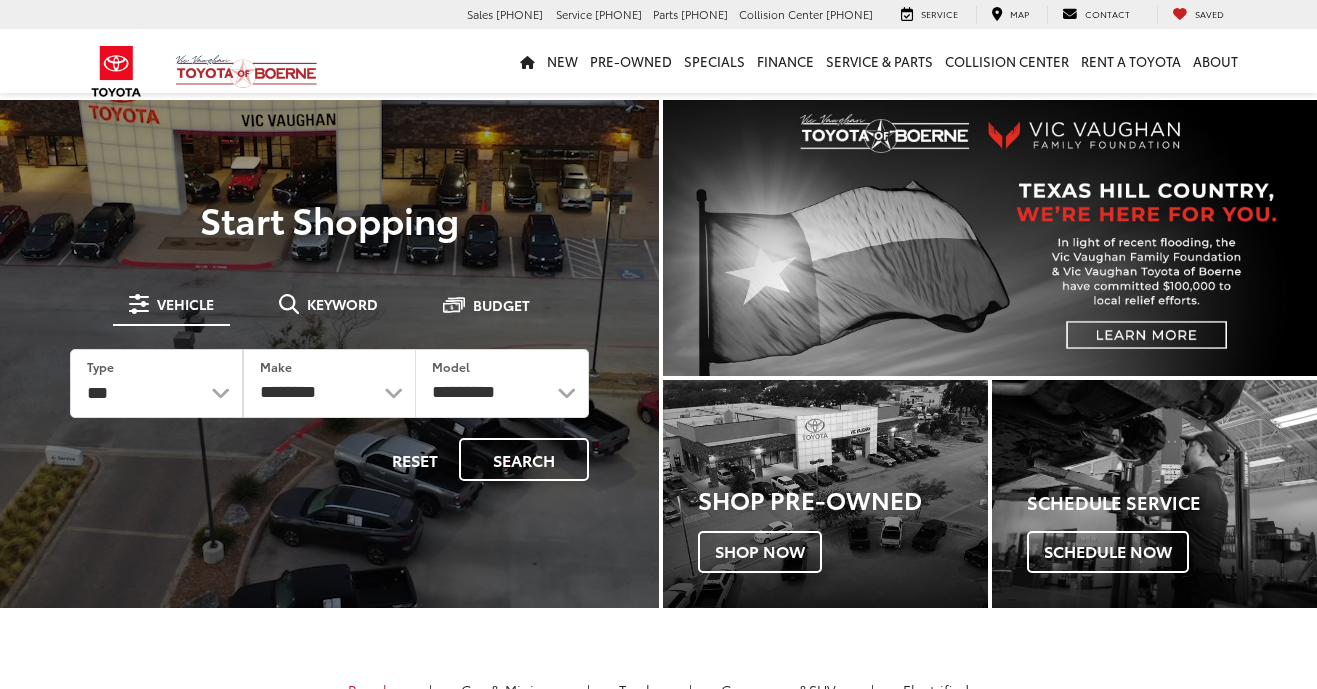 scroll, scrollTop: 0, scrollLeft: 0, axis: both 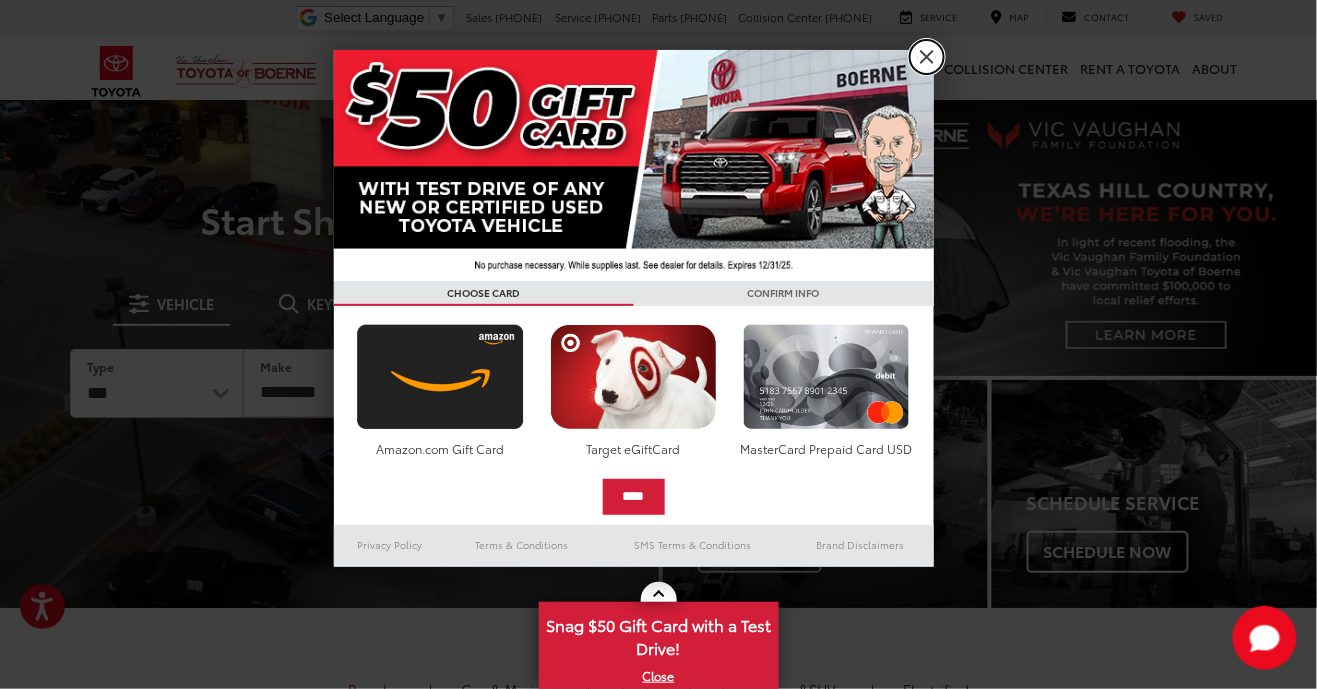 click on "X" at bounding box center (927, 57) 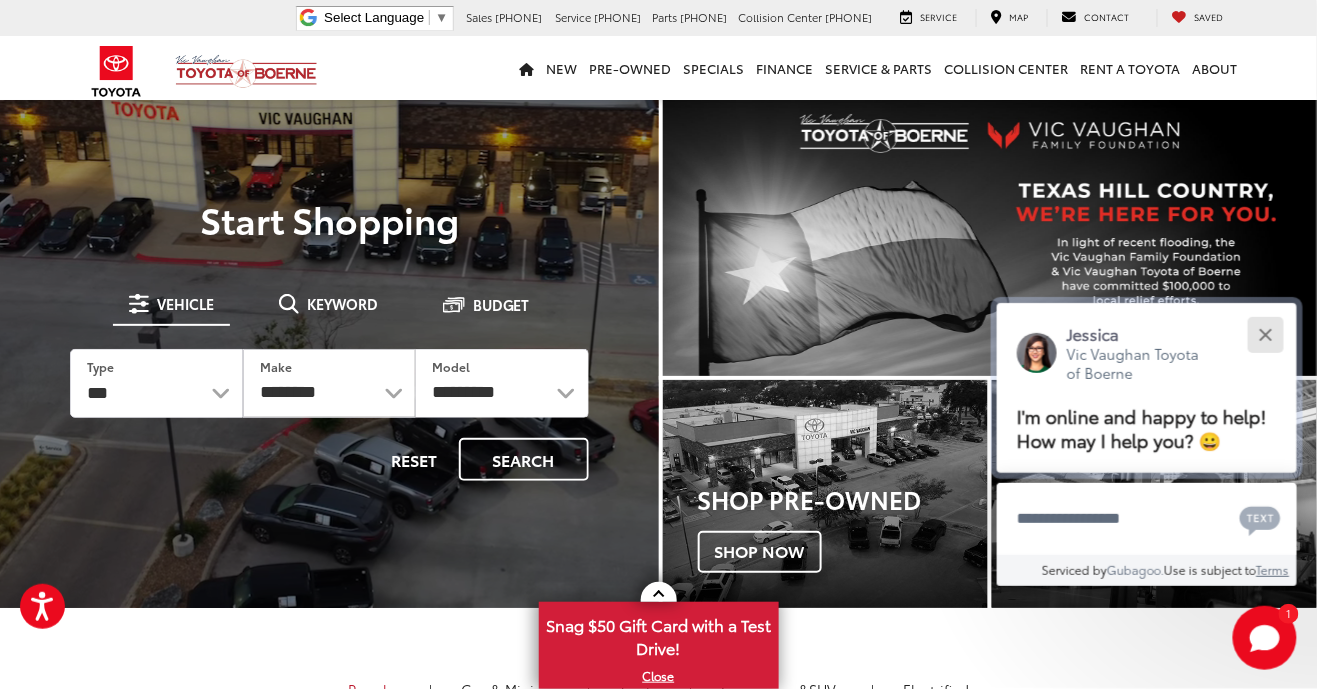click at bounding box center [1265, 334] 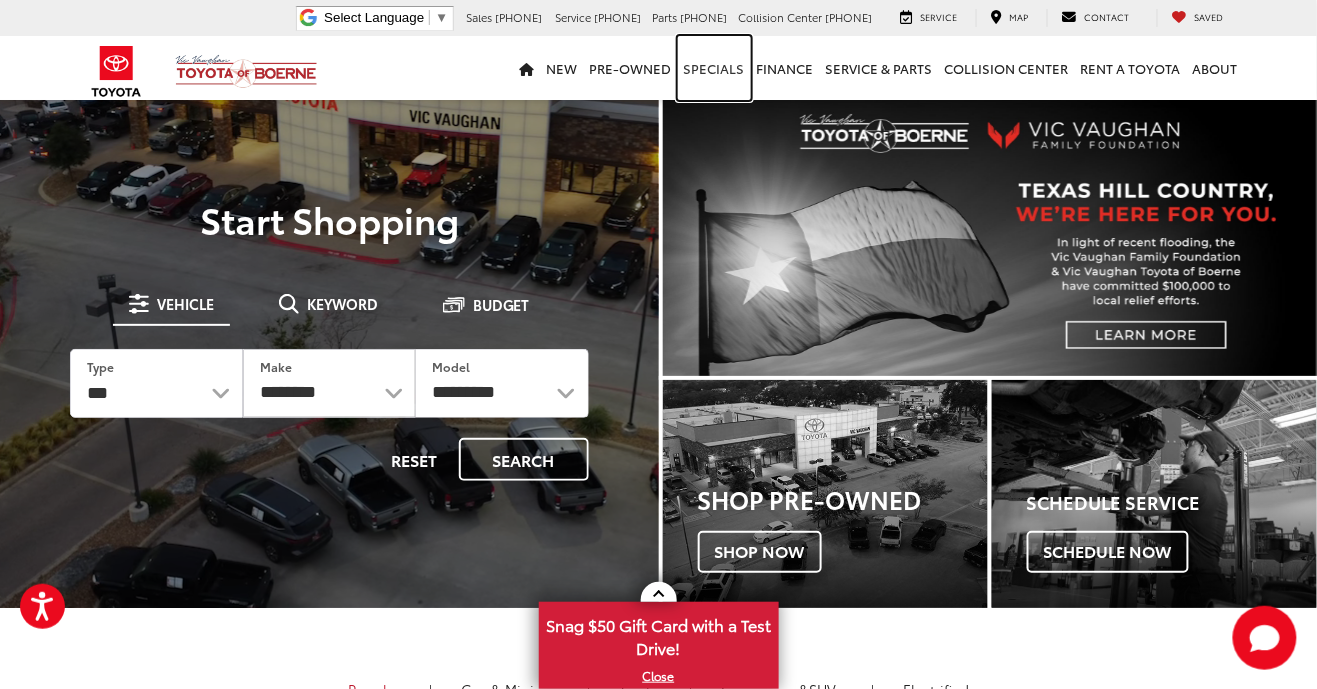 click on "Specials" at bounding box center (714, 68) 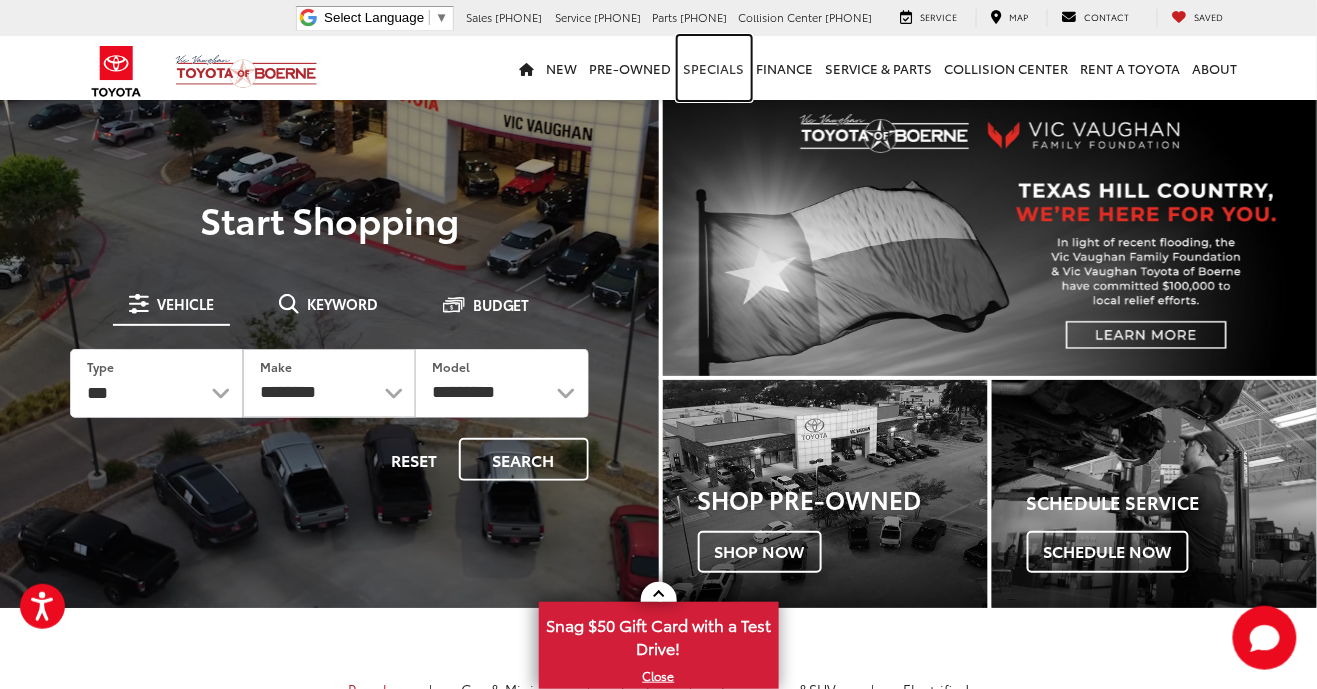 click on "Specials" at bounding box center [714, 68] 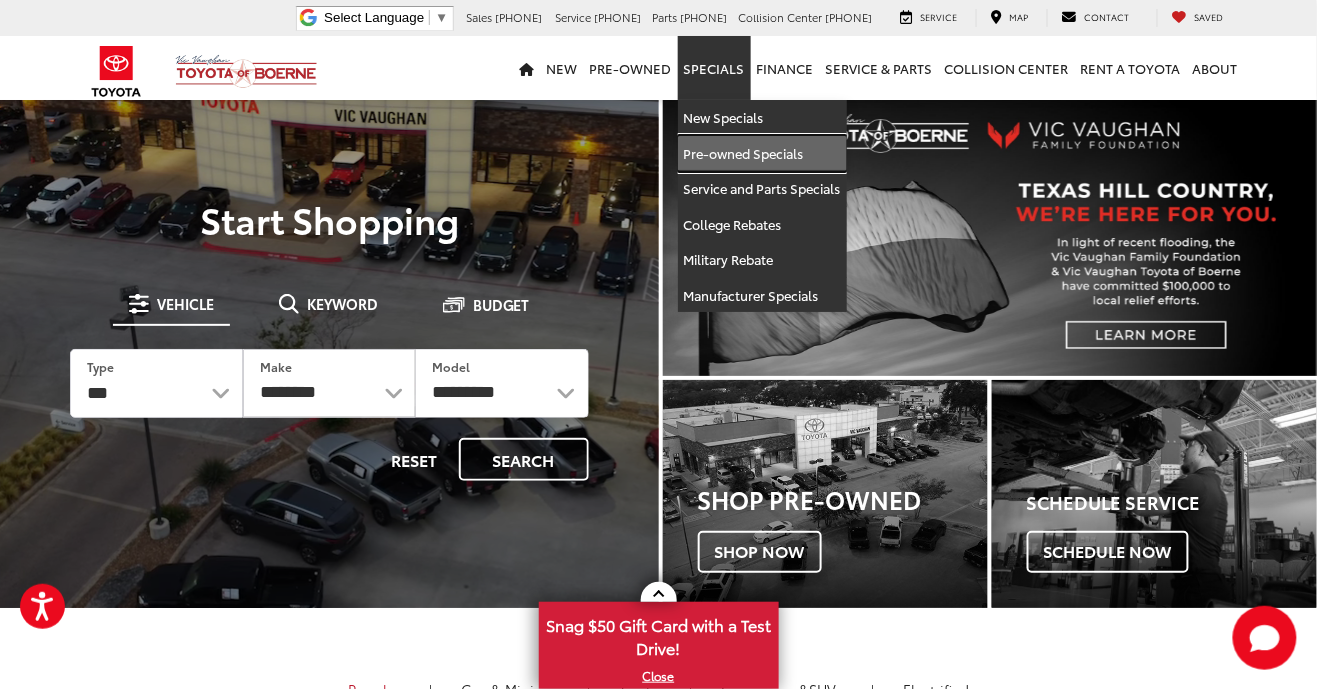 click on "Pre-owned Specials" at bounding box center (762, 154) 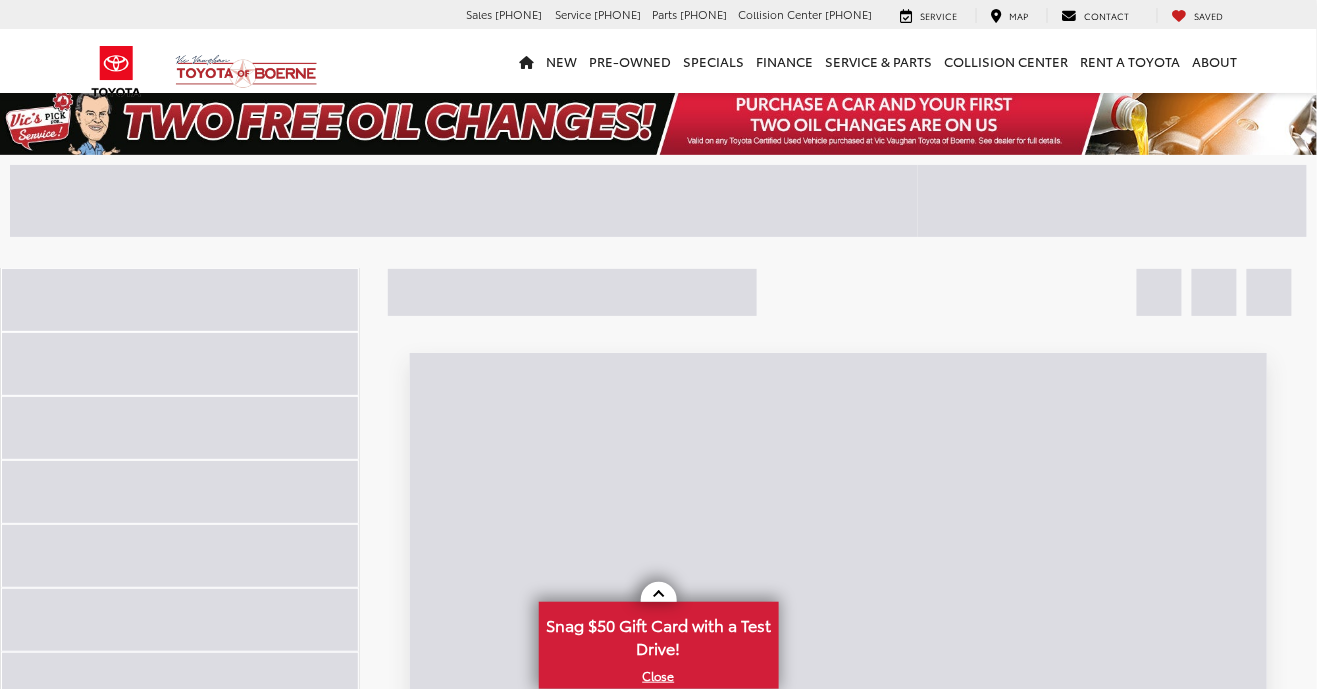 scroll, scrollTop: 128, scrollLeft: 0, axis: vertical 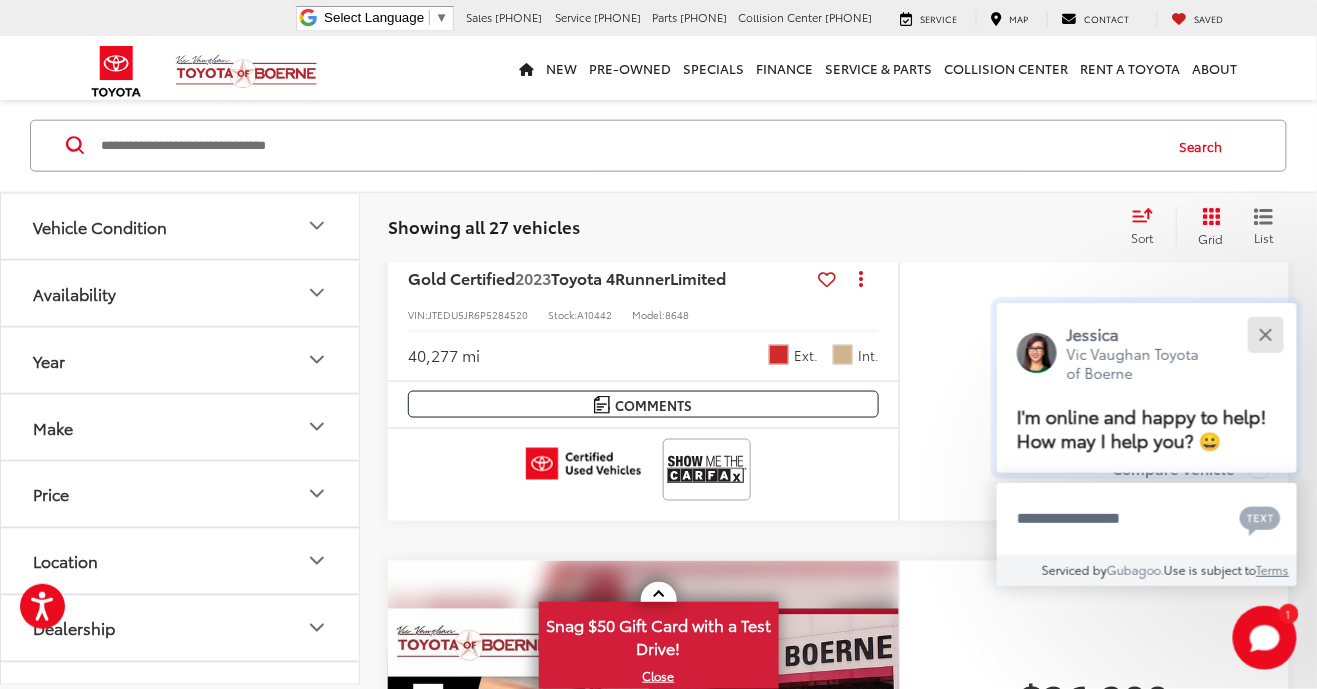 click at bounding box center [1265, 334] 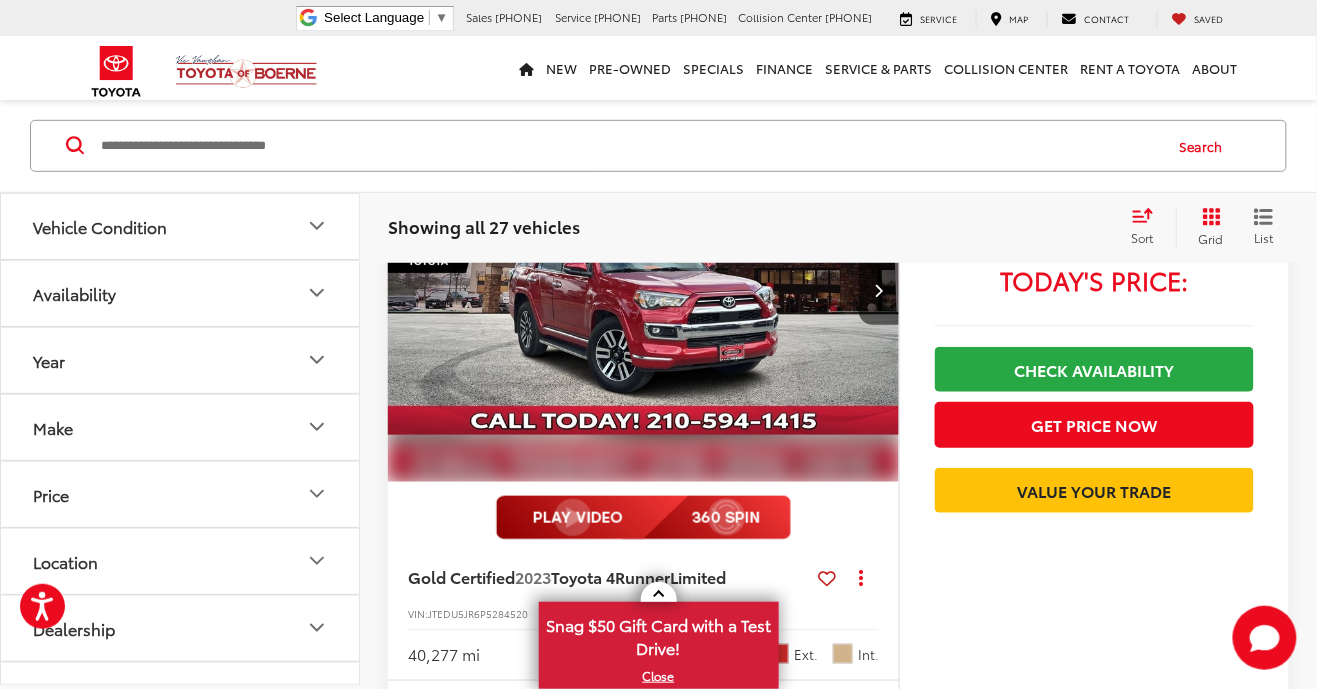 scroll, scrollTop: 0, scrollLeft: 0, axis: both 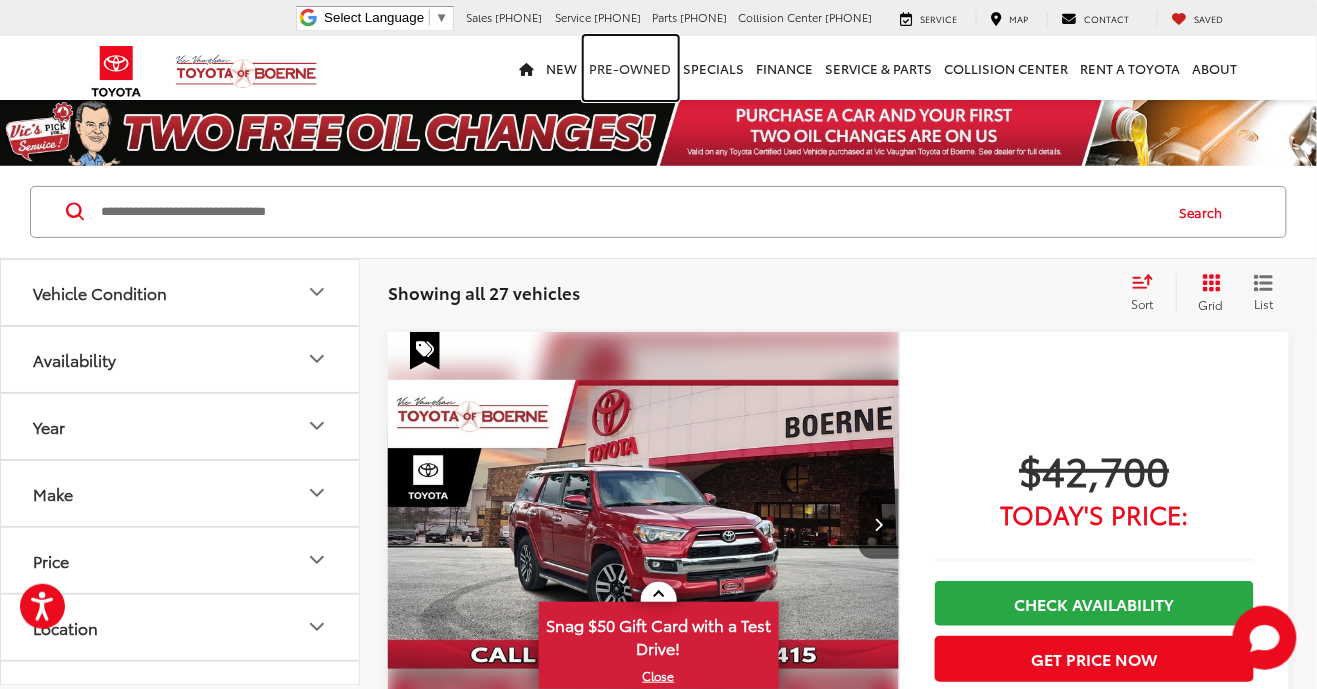 click on "Pre-Owned" at bounding box center (631, 68) 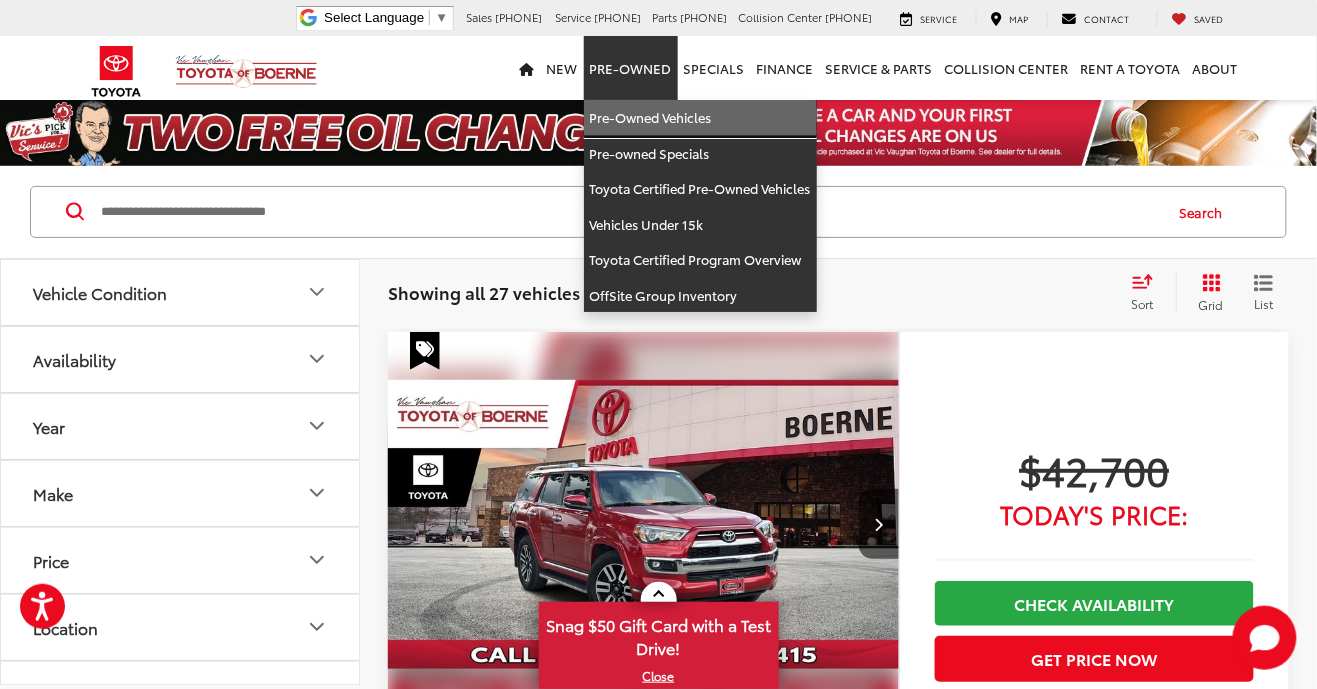 click on "Pre-Owned Vehicles" at bounding box center (700, 118) 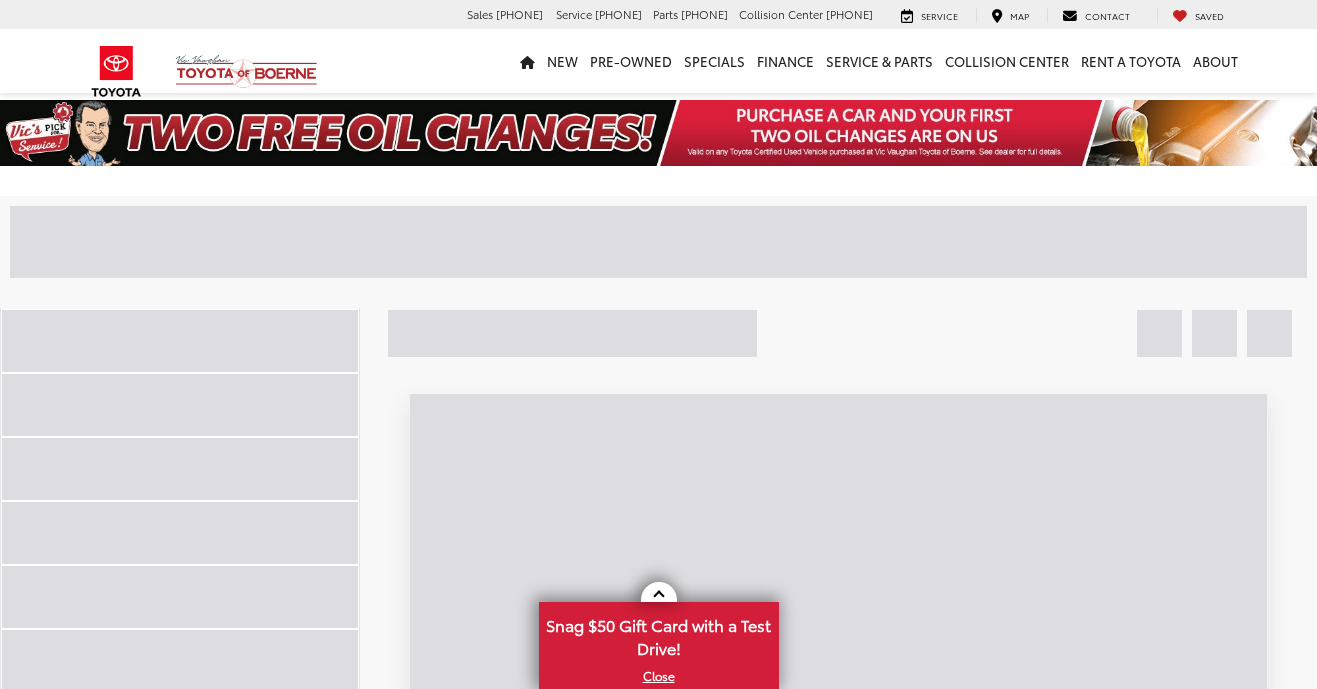 scroll, scrollTop: 0, scrollLeft: 0, axis: both 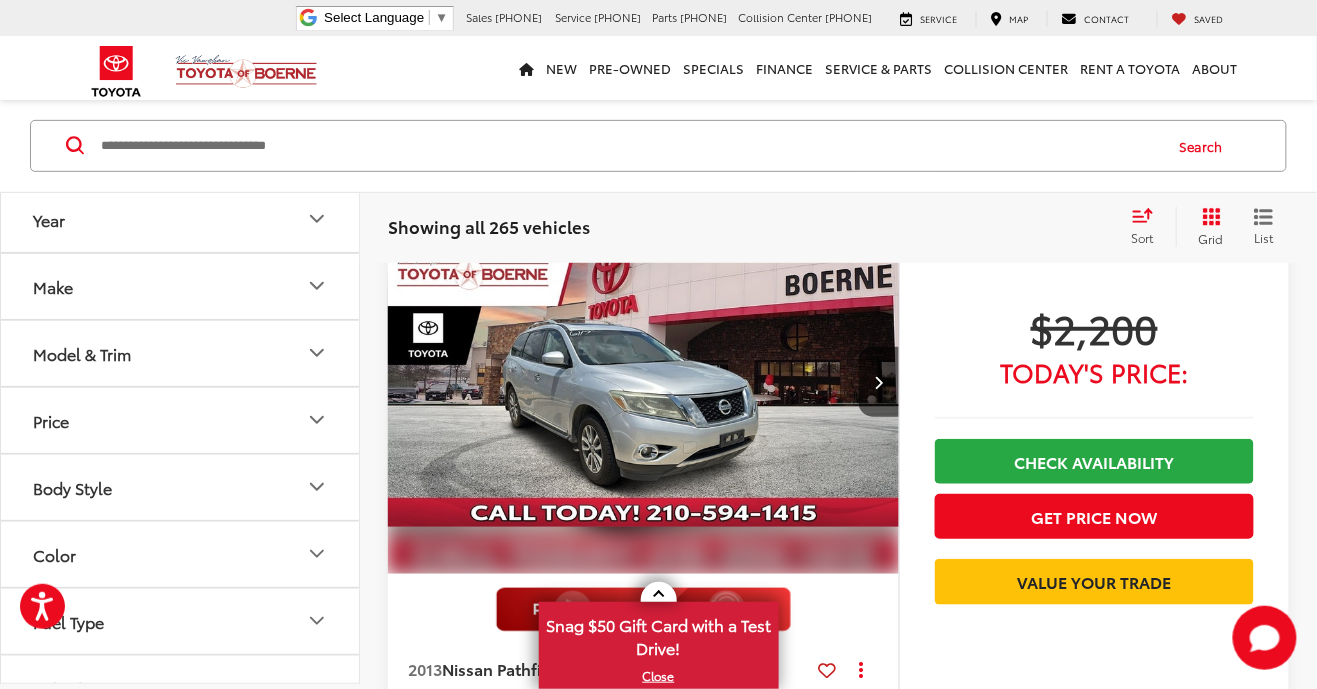 click on "Drivetrain" at bounding box center [181, 755] 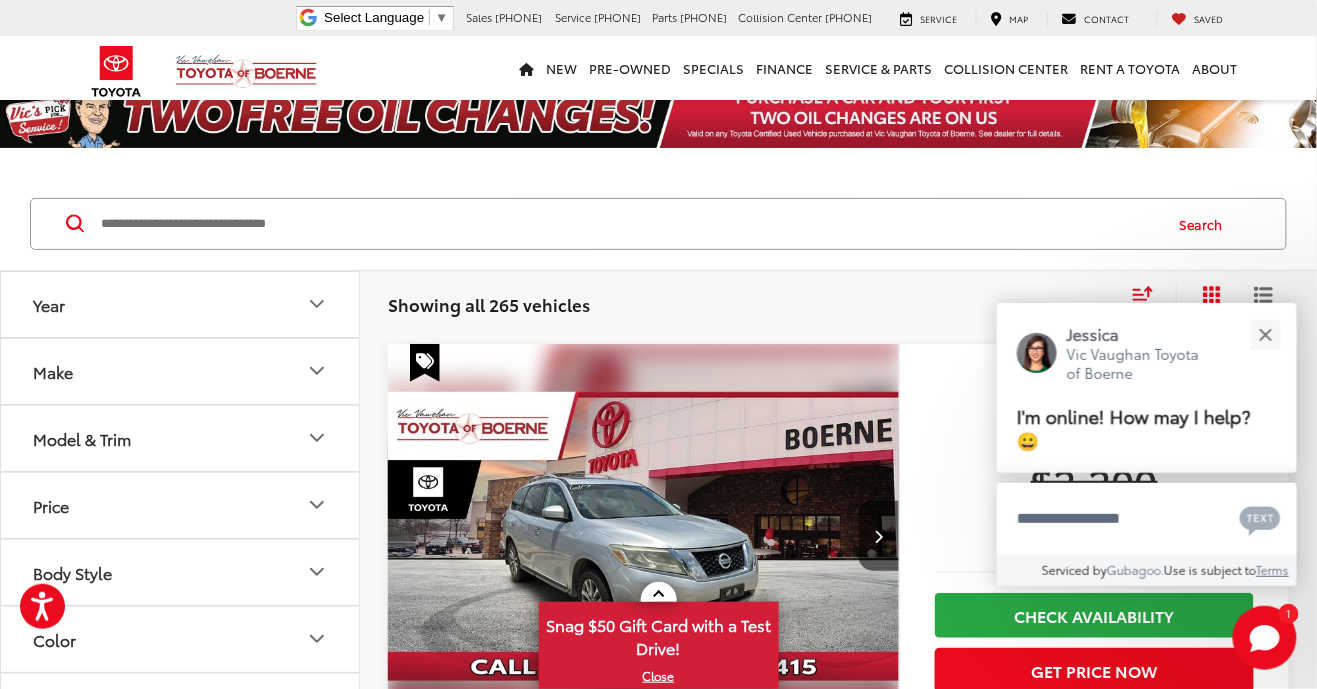 scroll, scrollTop: 0, scrollLeft: 0, axis: both 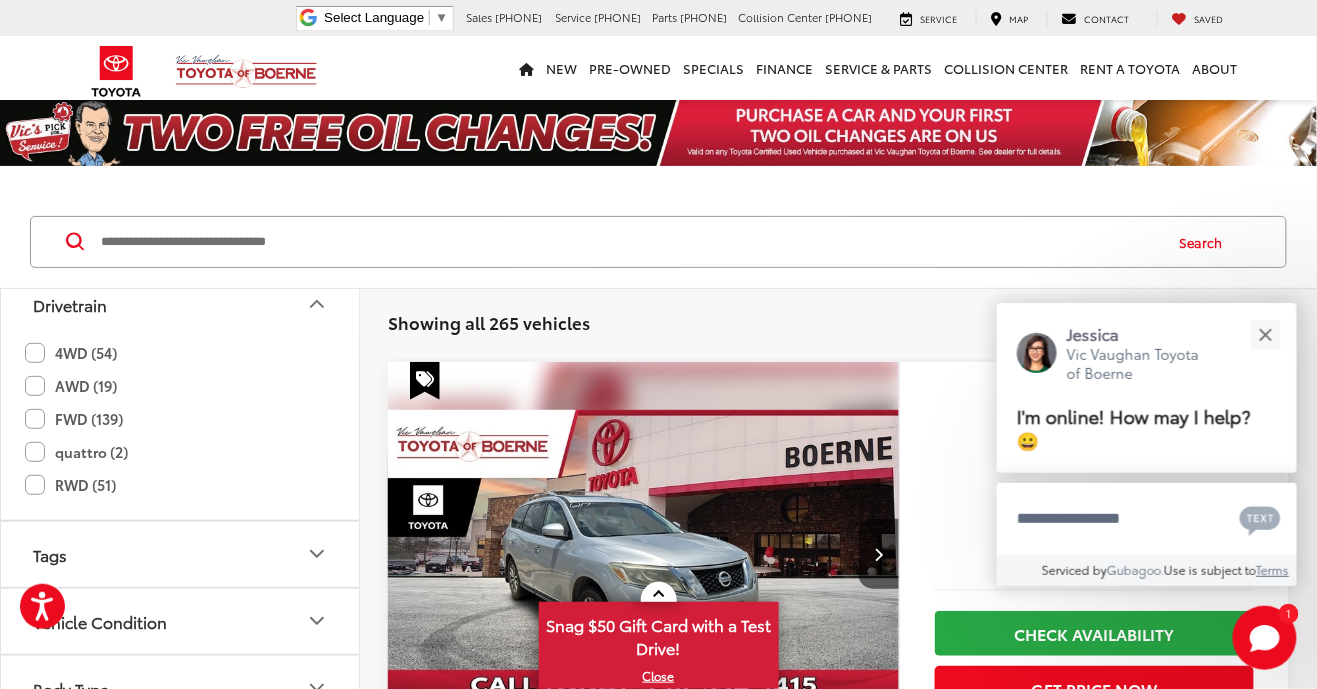 click on "4WD (54)" 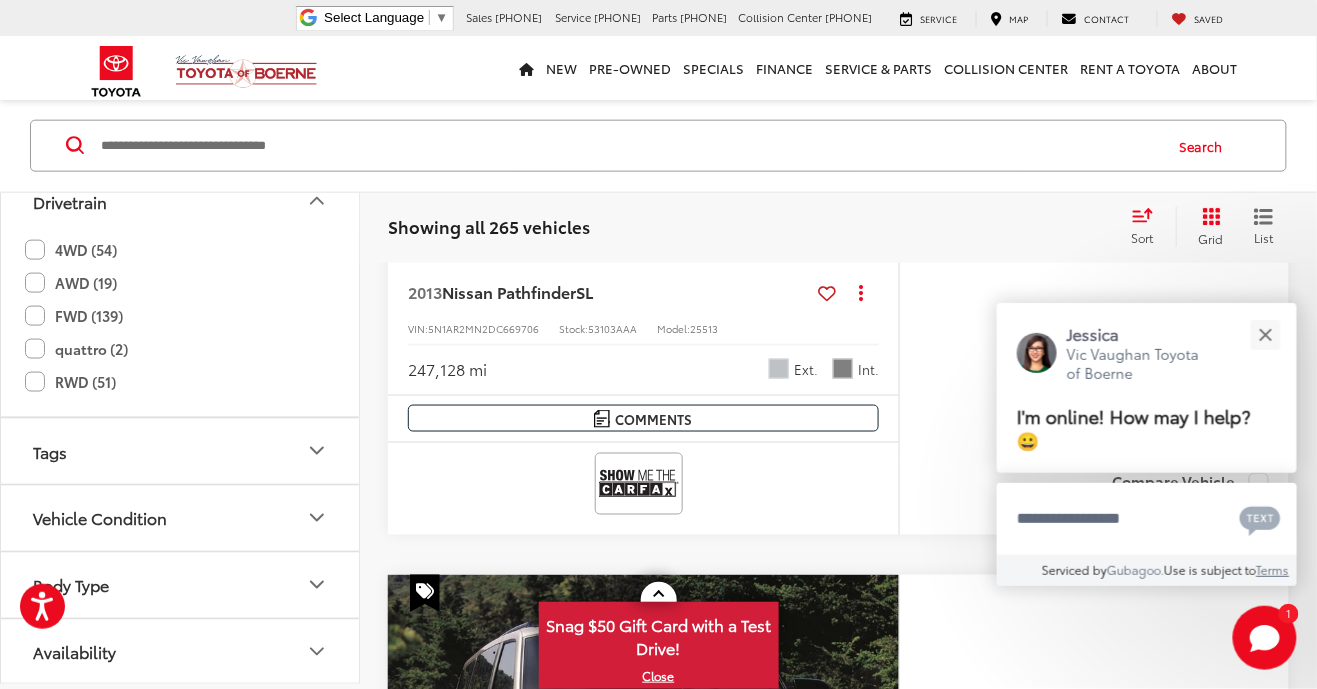 scroll, scrollTop: 459, scrollLeft: 0, axis: vertical 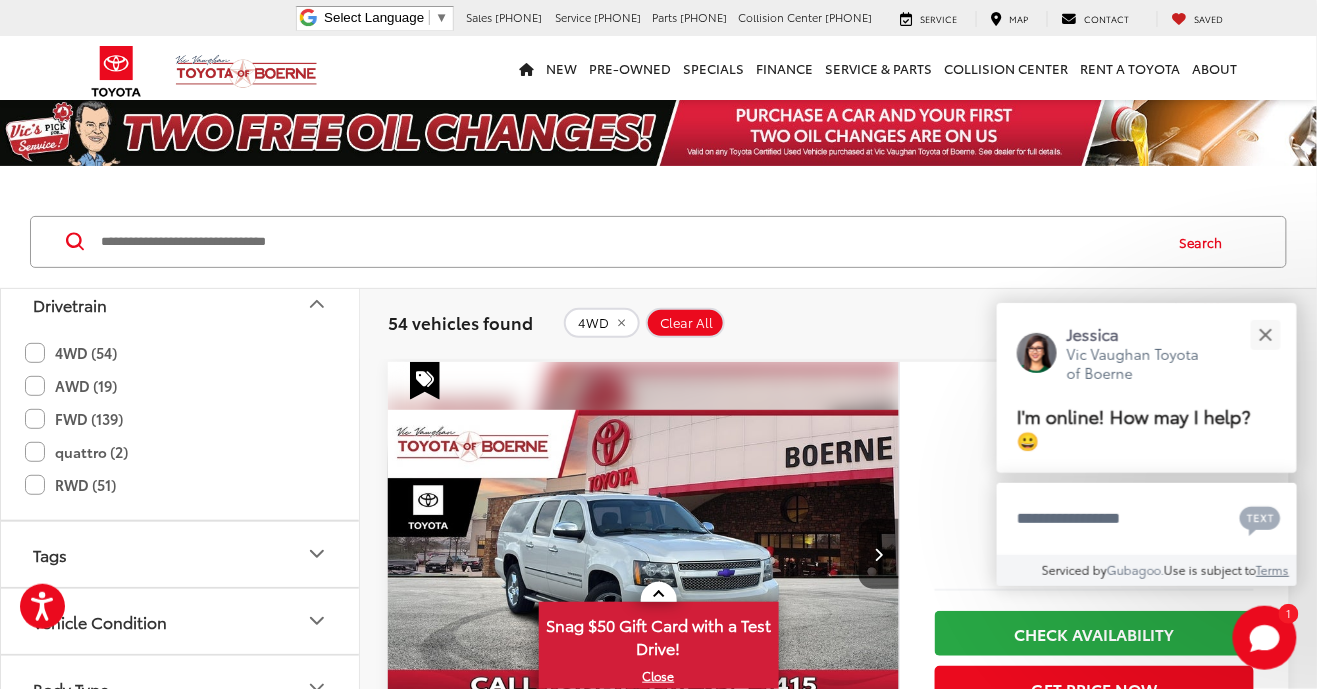 click 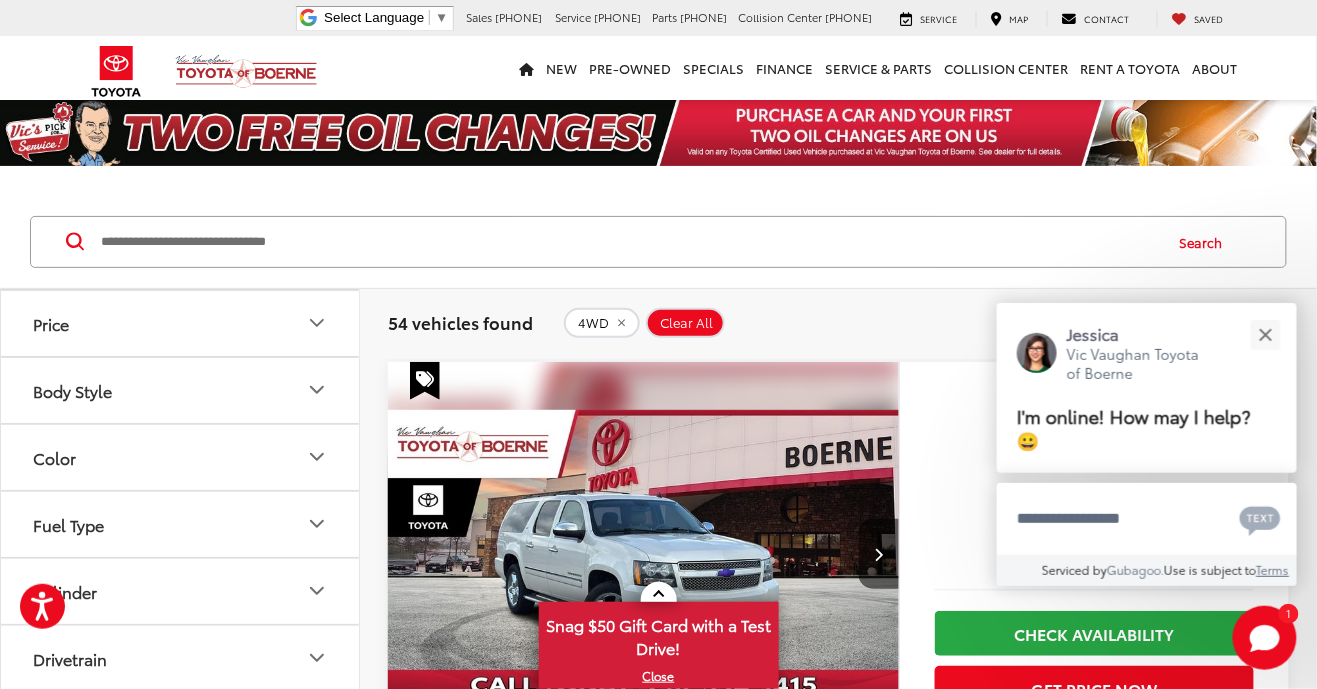 scroll, scrollTop: 0, scrollLeft: 0, axis: both 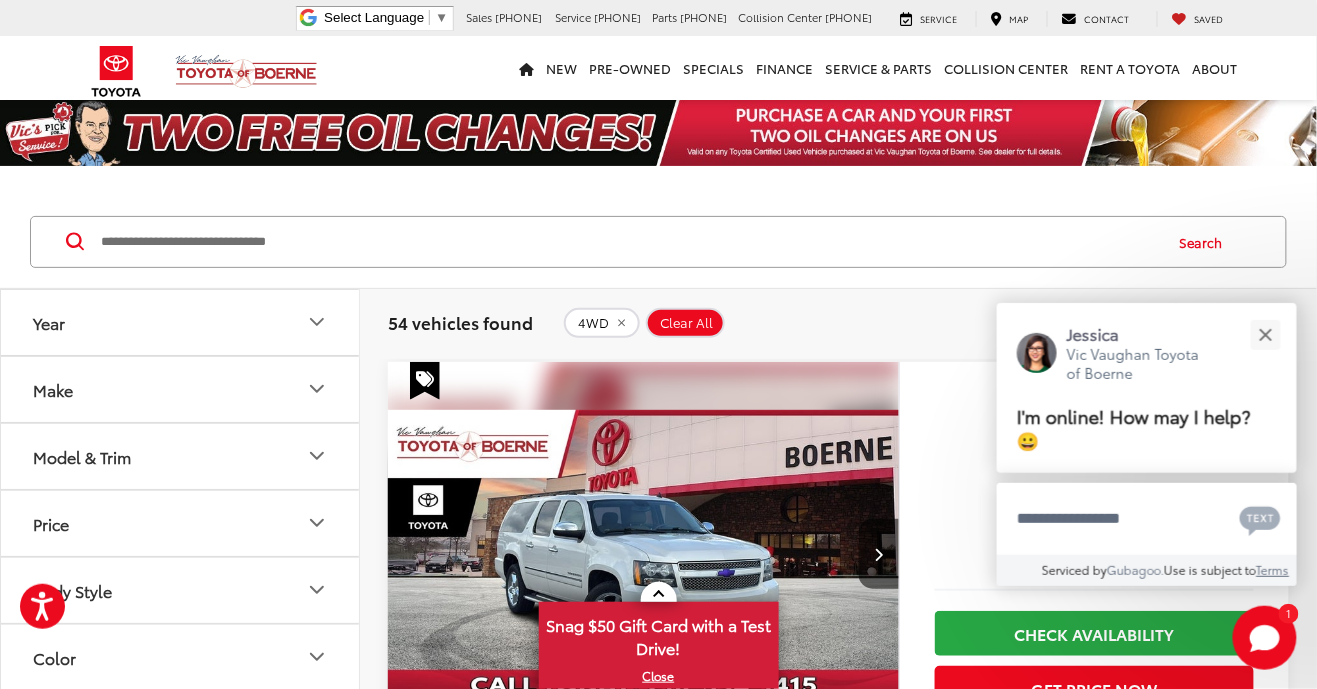 click on "Make" at bounding box center [181, 389] 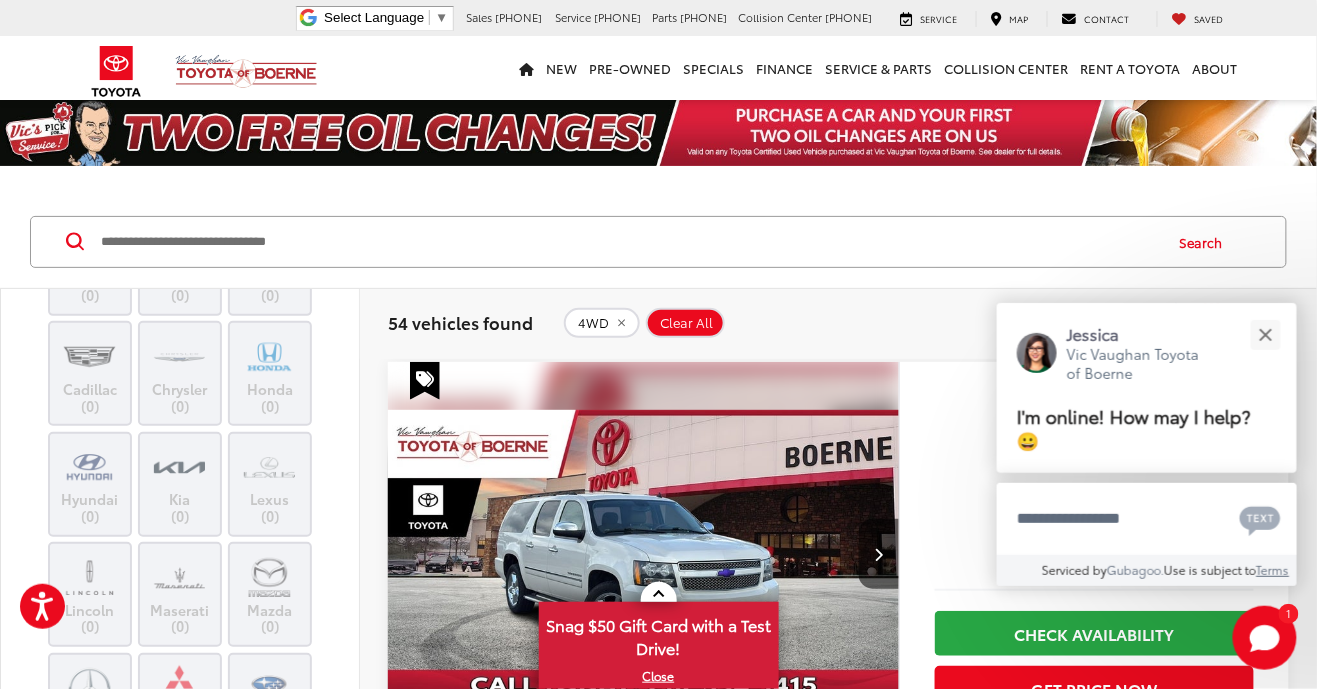 scroll, scrollTop: 365, scrollLeft: 0, axis: vertical 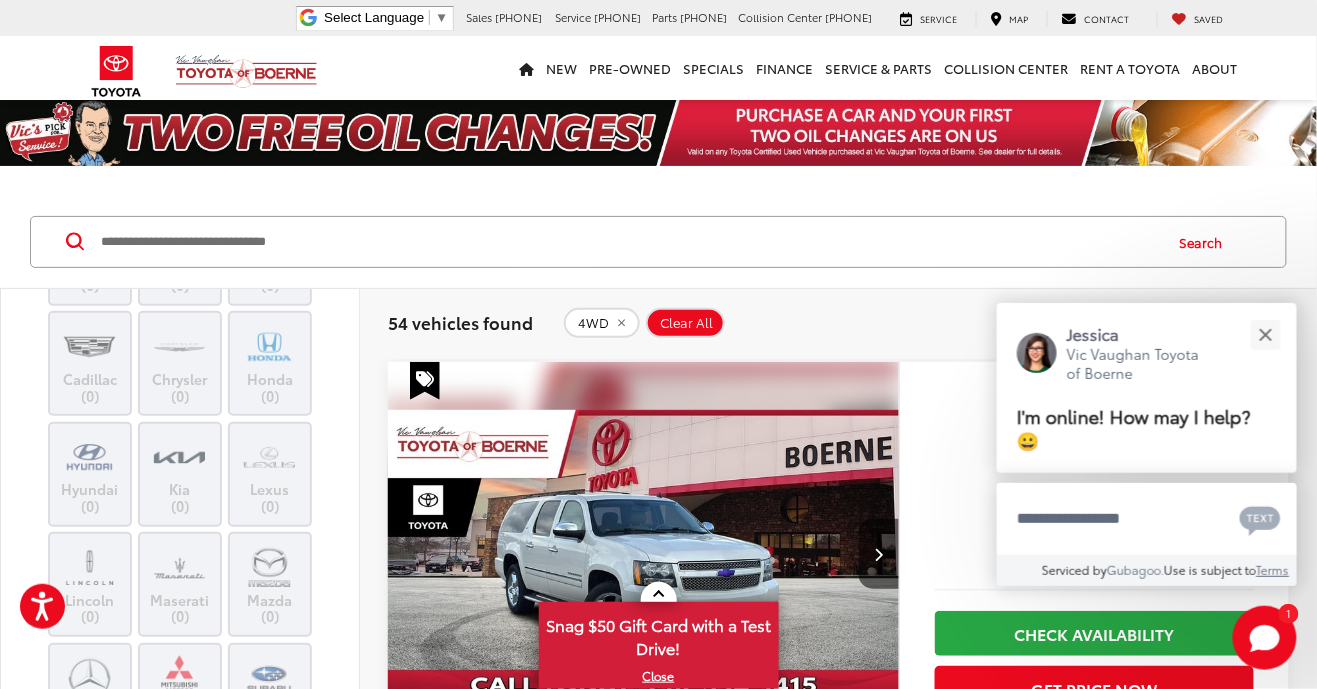click on "Toyota   (30)" at bounding box center (180, 214) 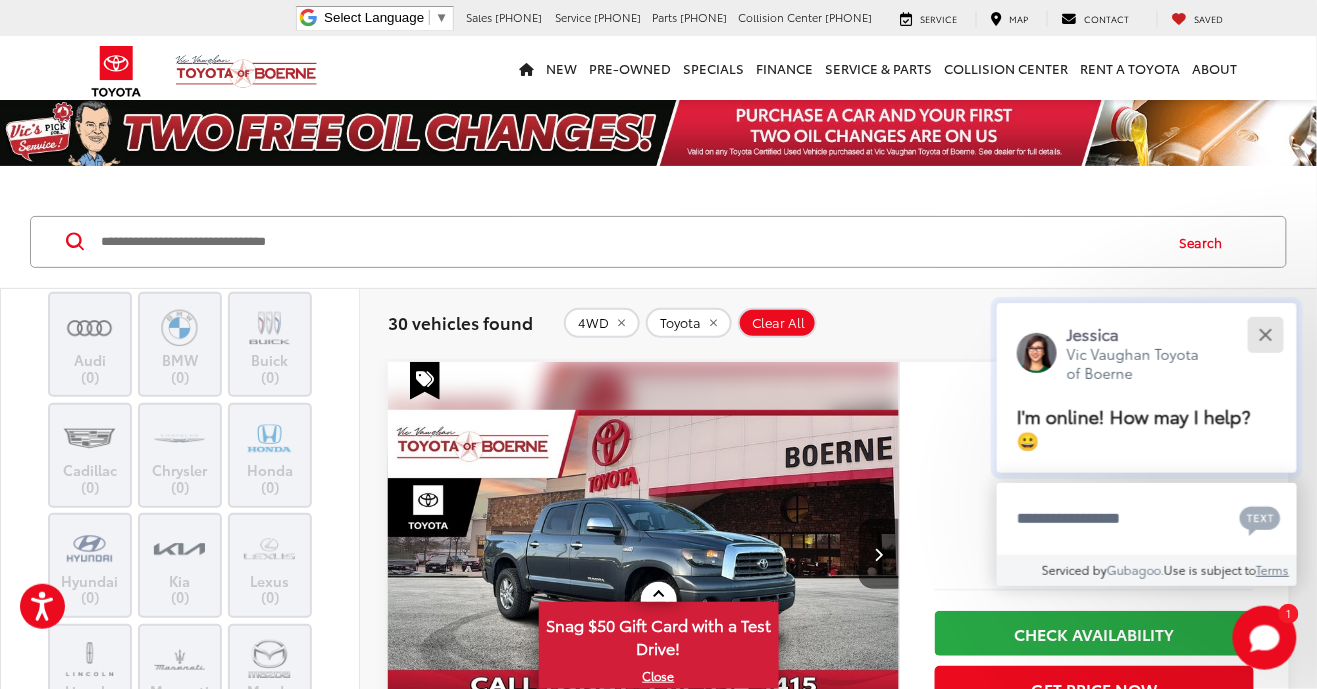 click at bounding box center [1265, 334] 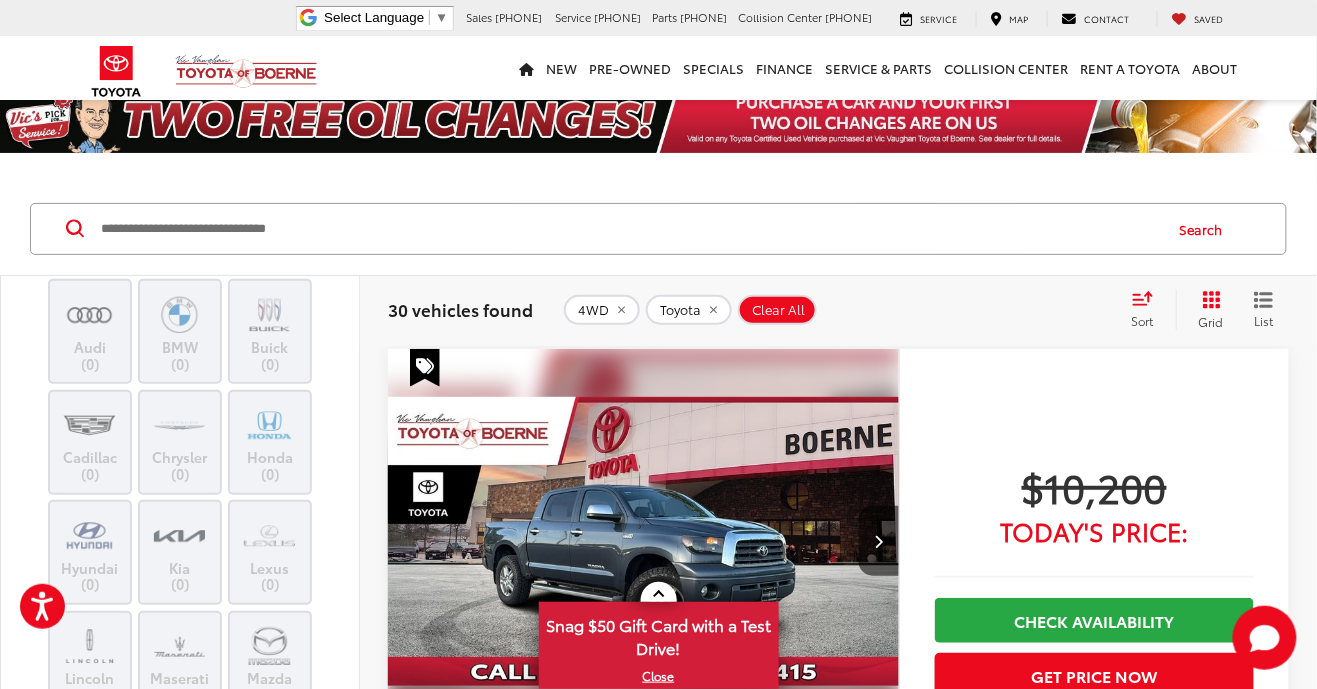 scroll, scrollTop: 0, scrollLeft: 0, axis: both 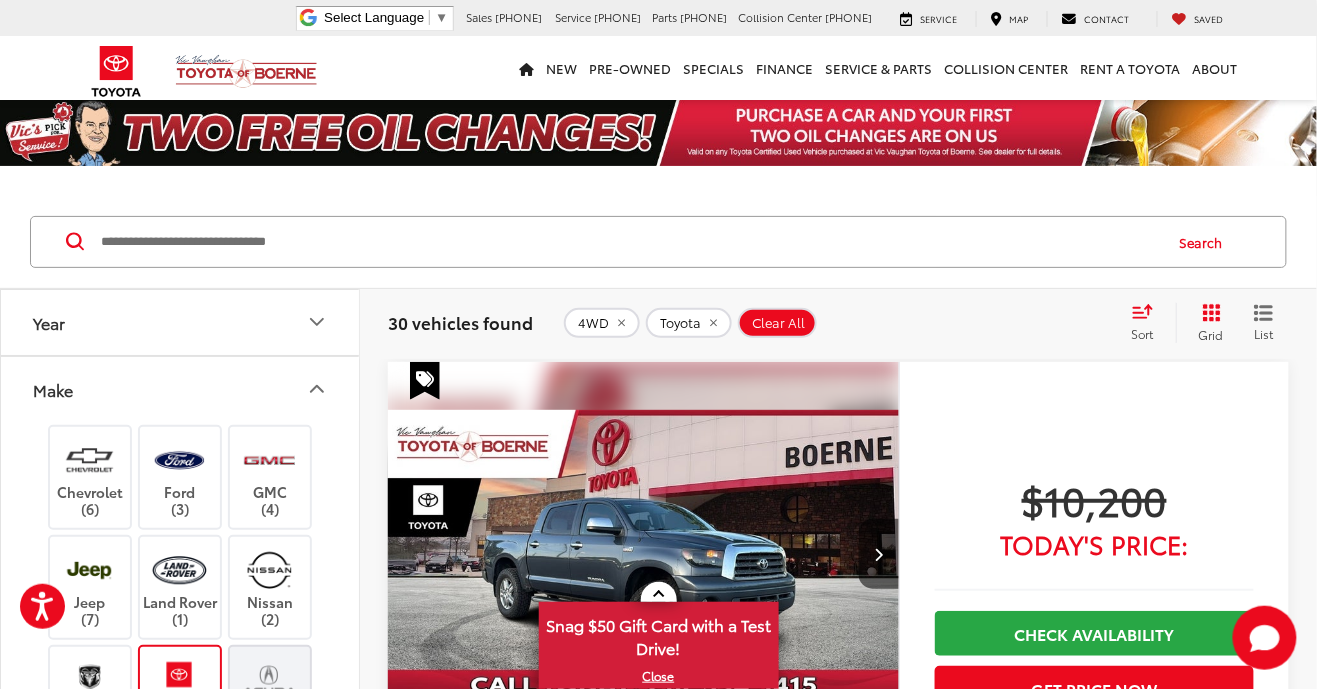 click on "Make" at bounding box center [181, 389] 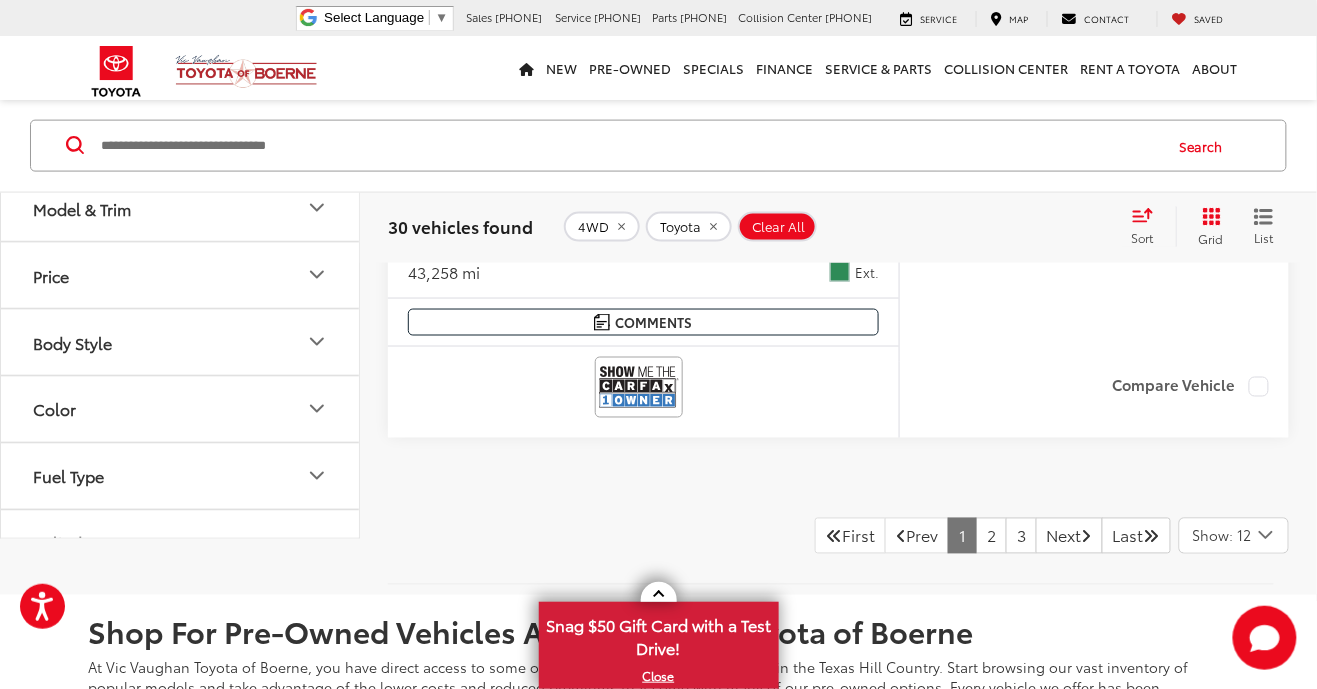 scroll, scrollTop: 8798, scrollLeft: 0, axis: vertical 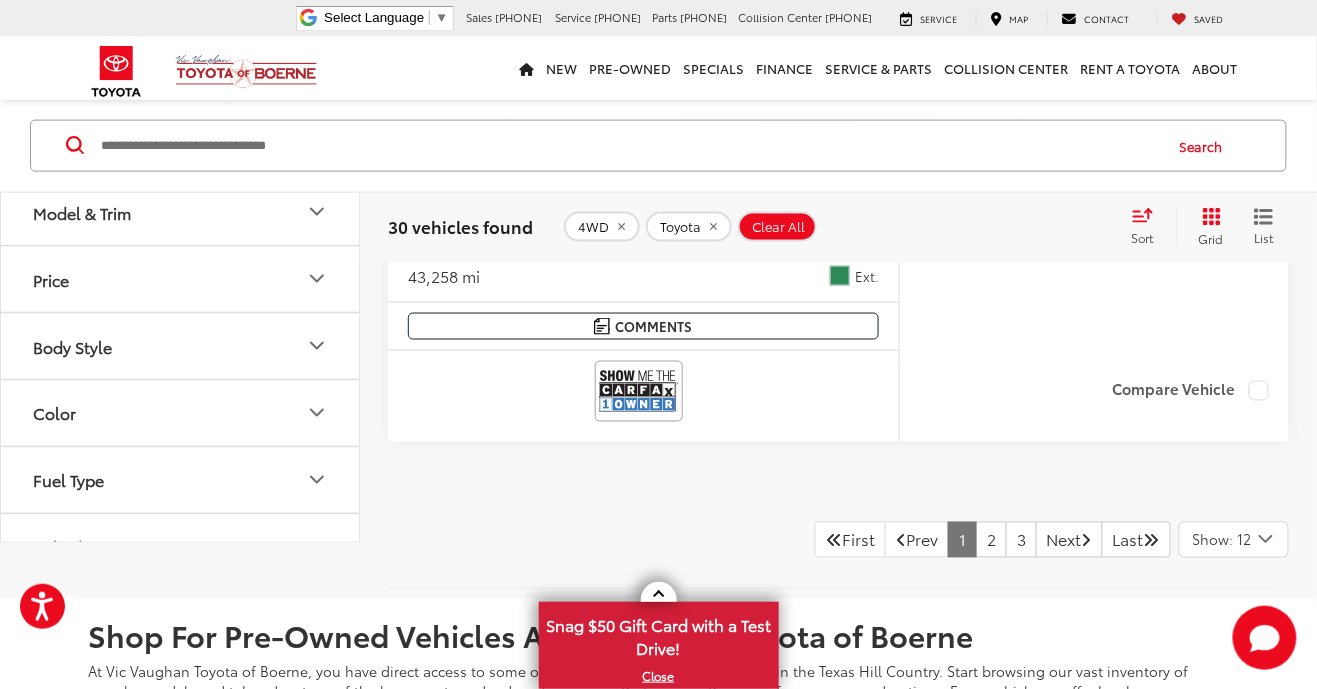 click 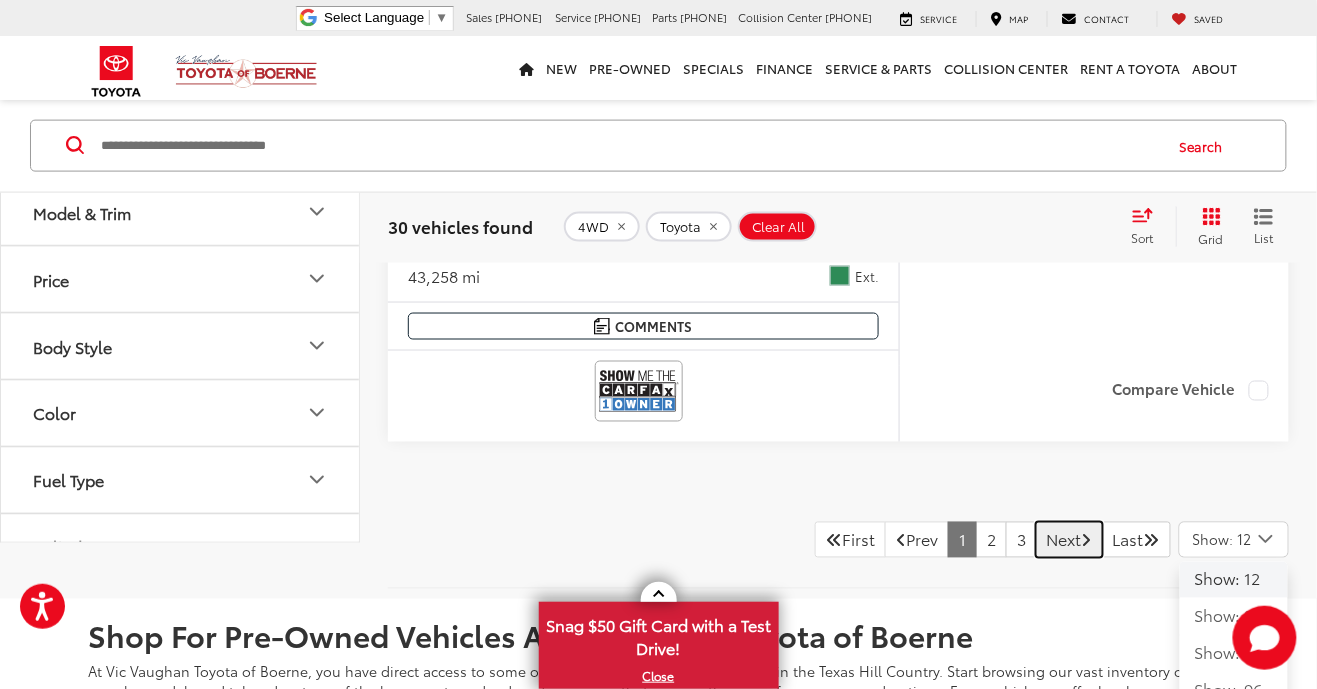 click on "Next" at bounding box center (1069, 540) 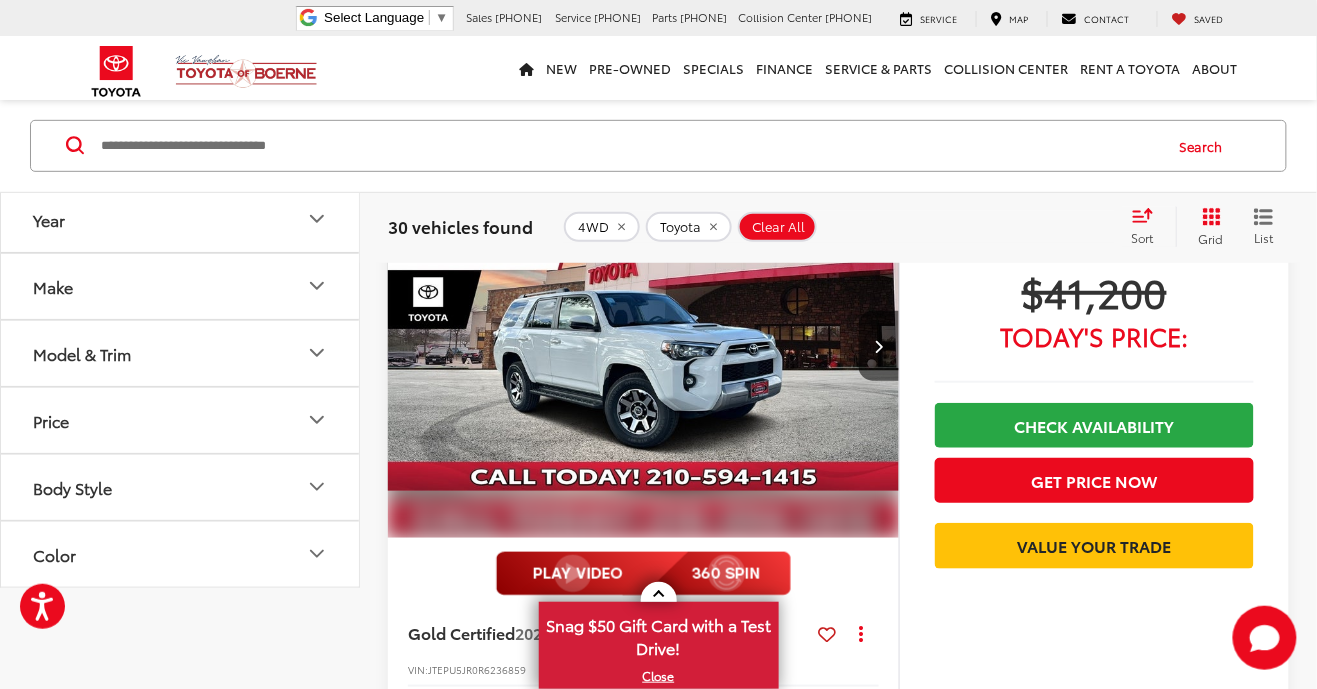scroll, scrollTop: 0, scrollLeft: 0, axis: both 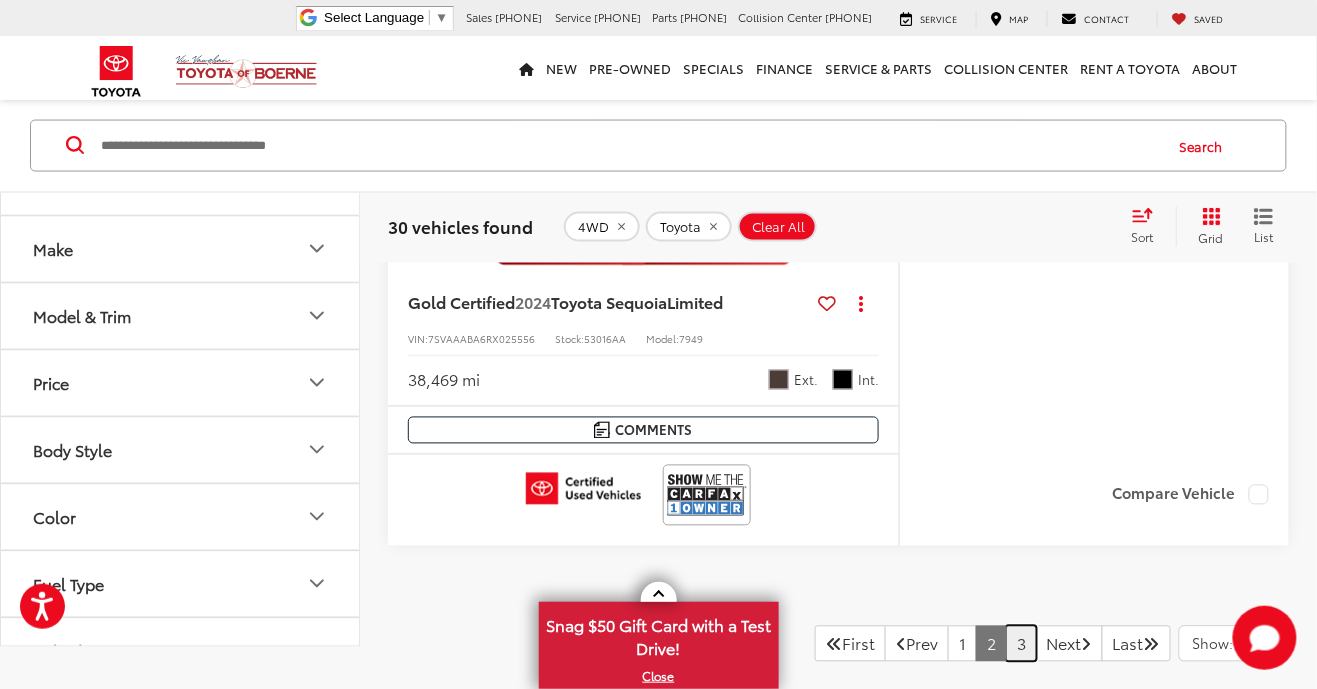 click on "3" at bounding box center (1021, 644) 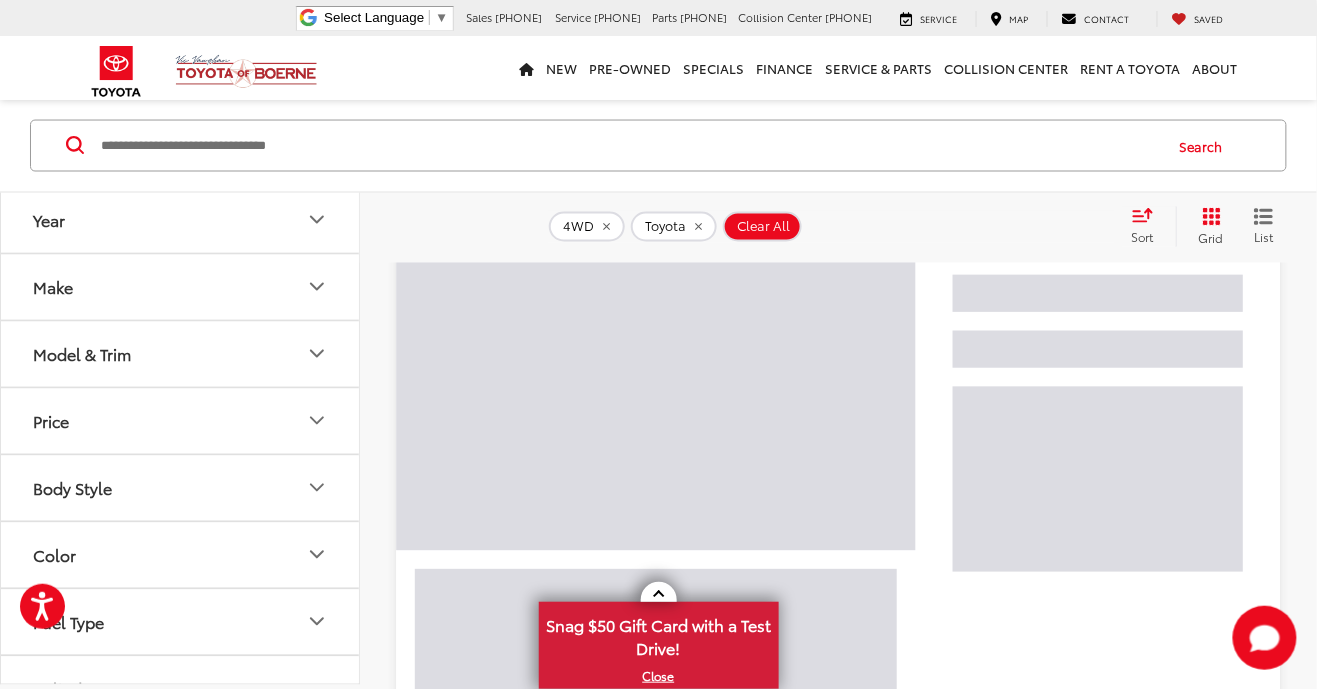 scroll, scrollTop: 96, scrollLeft: 0, axis: vertical 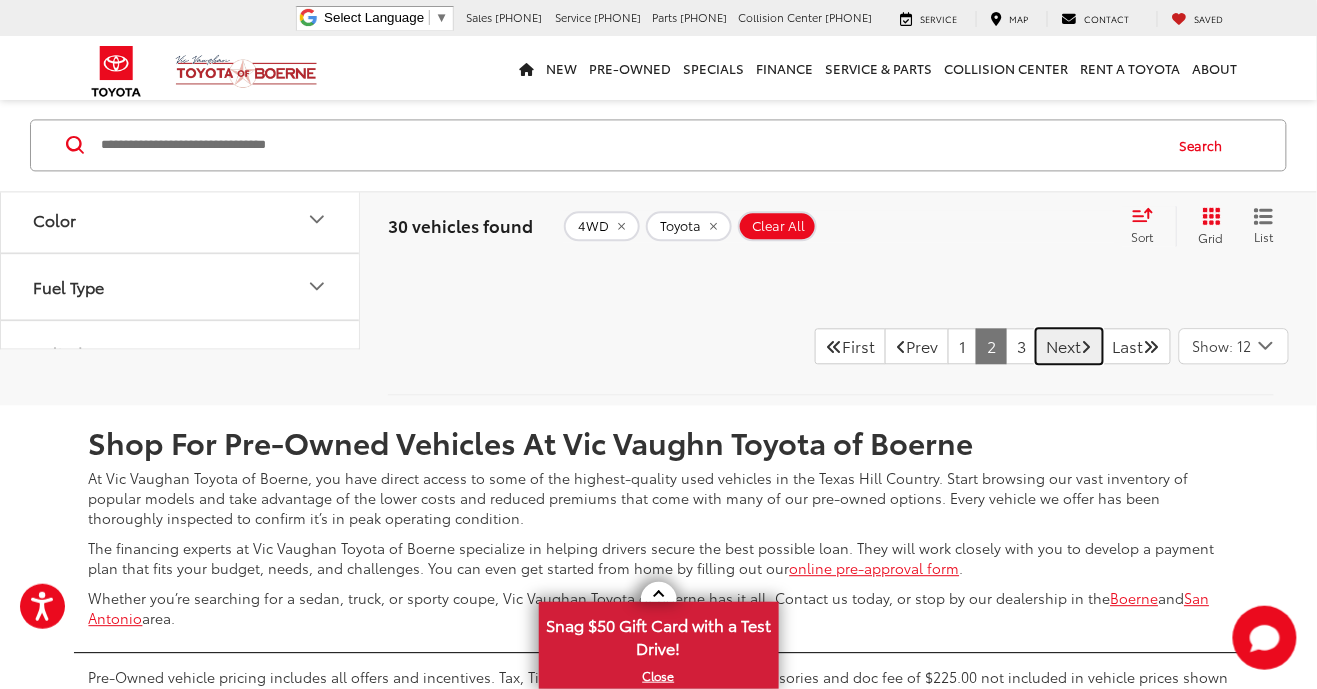 click on "Next" at bounding box center (1069, 346) 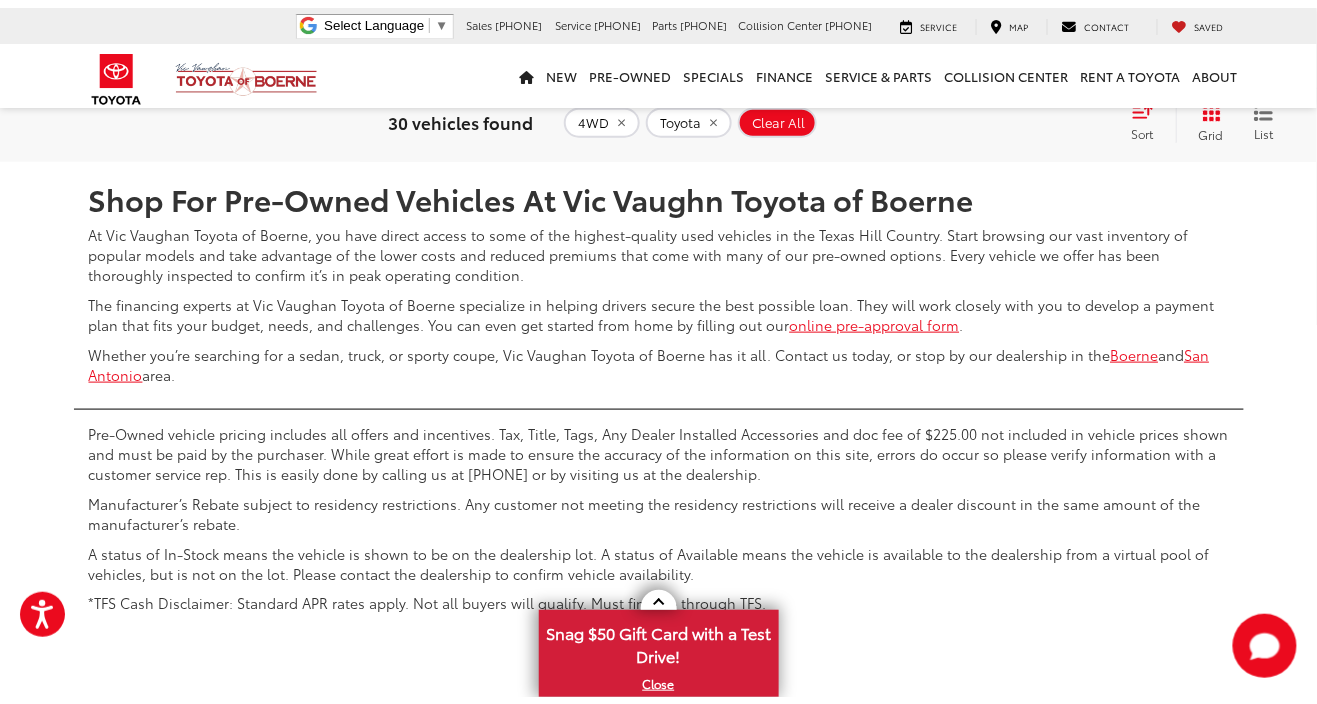 scroll, scrollTop: 4494, scrollLeft: 0, axis: vertical 